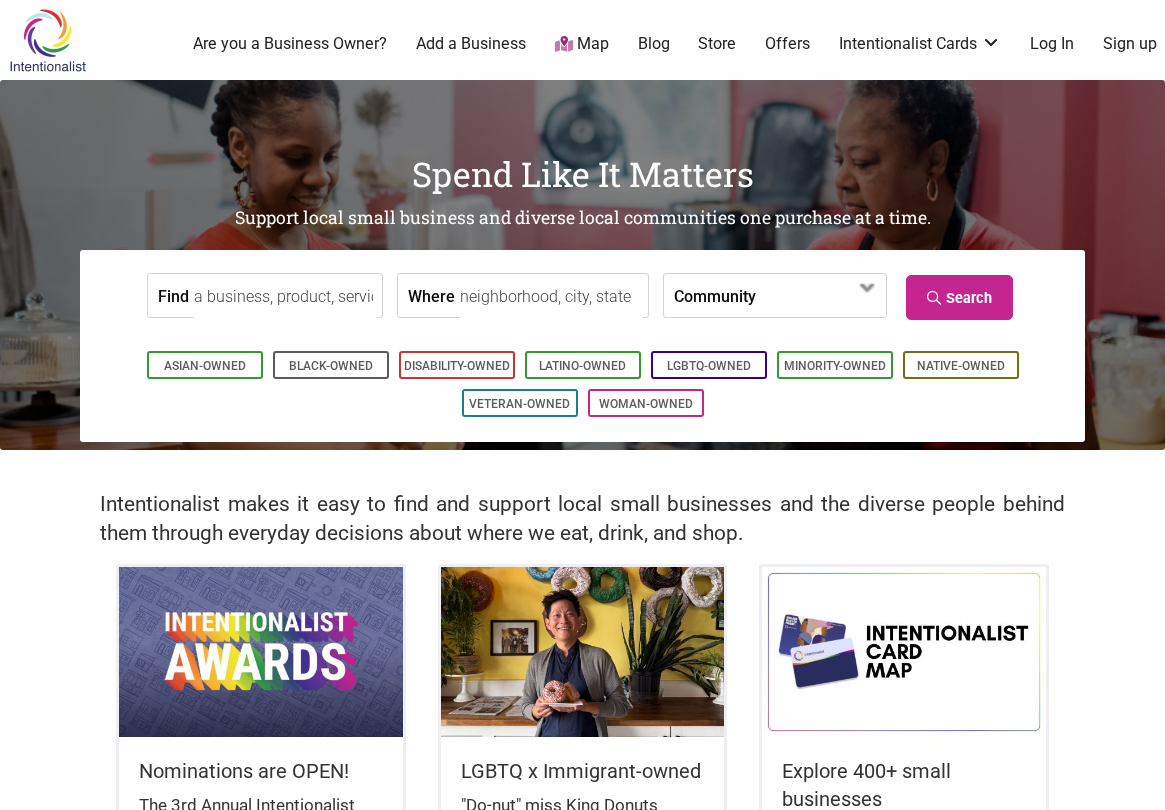 scroll, scrollTop: 0, scrollLeft: 0, axis: both 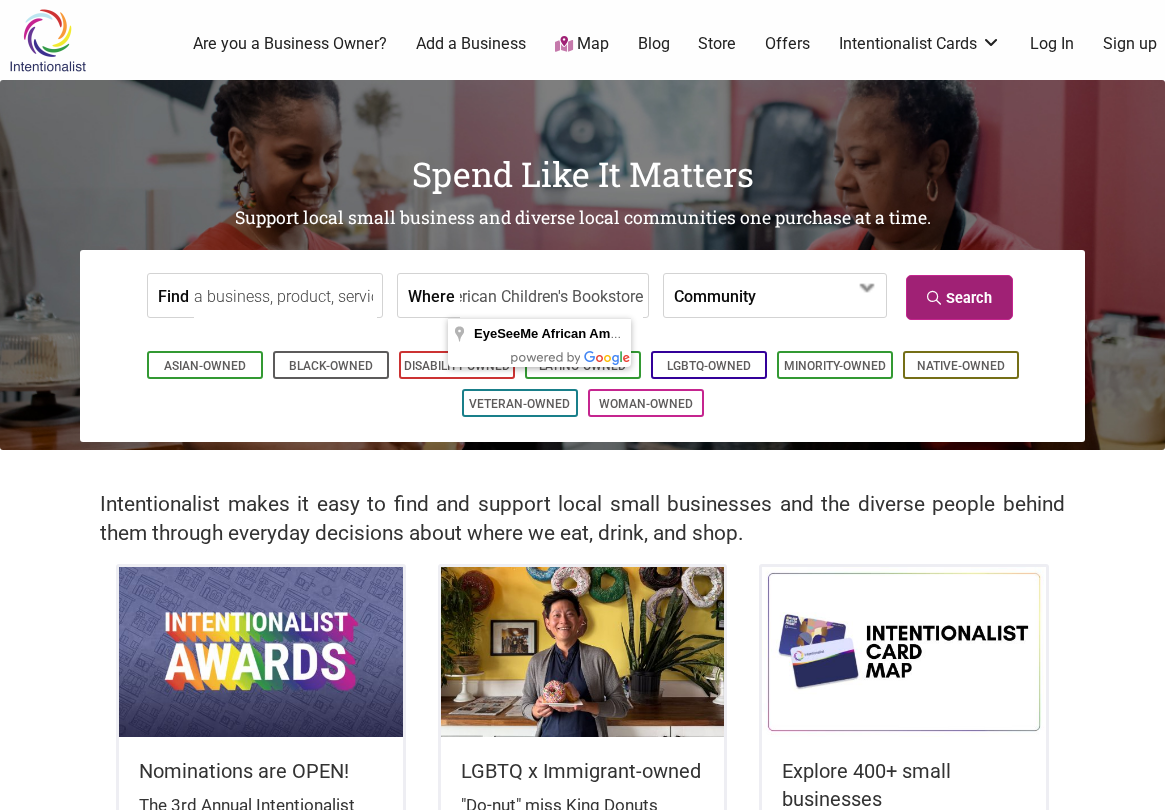 type on "EyeSeeMe African American Children's Bookstore" 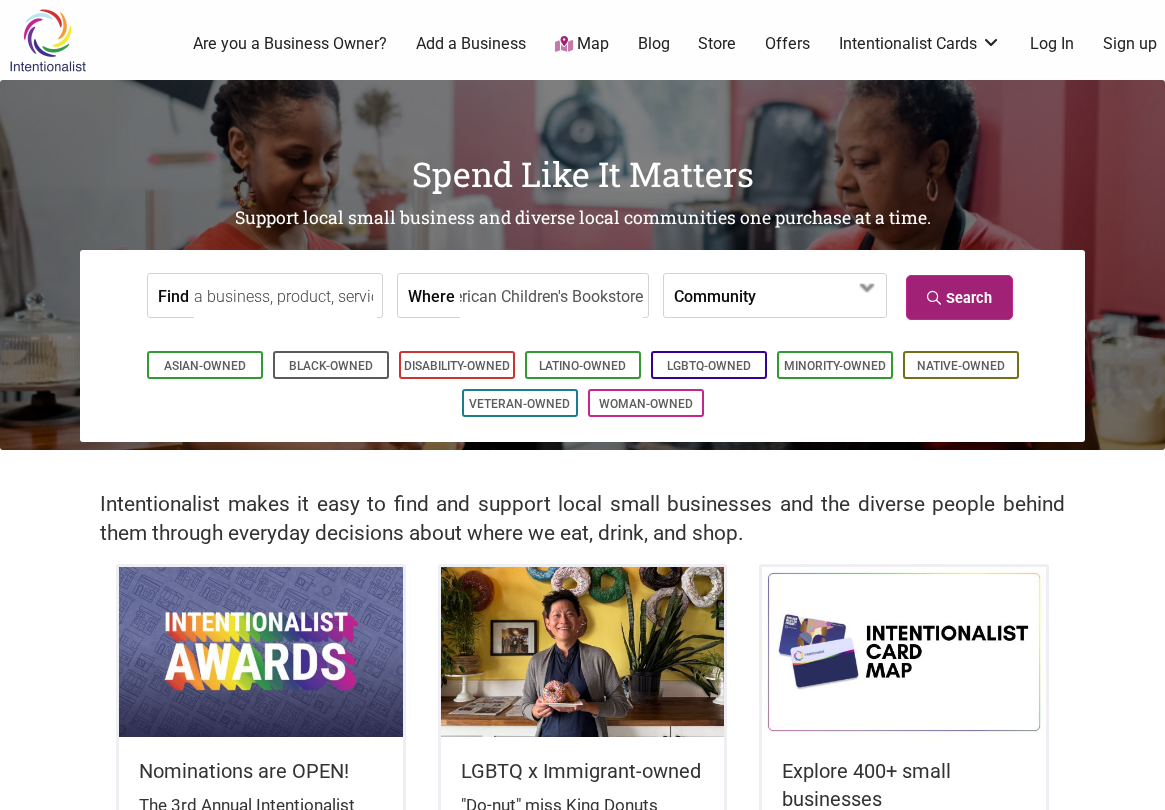 scroll, scrollTop: 0, scrollLeft: 0, axis: both 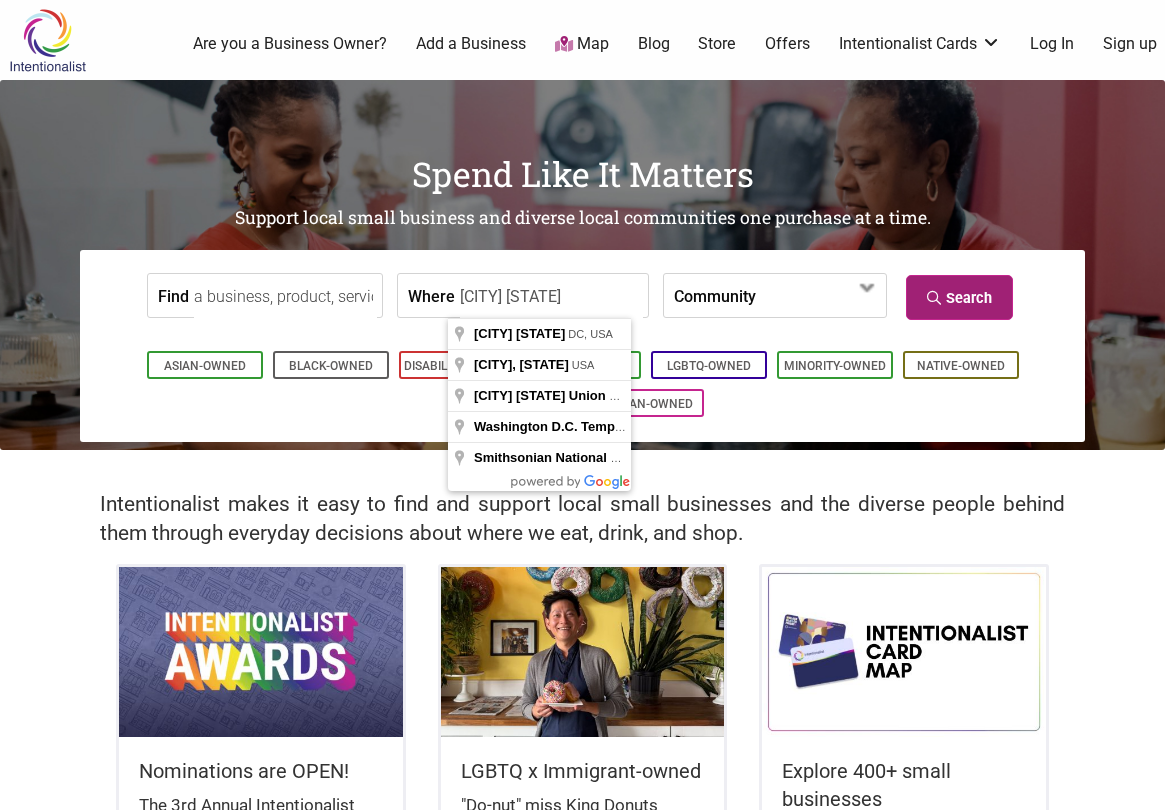 type on "Washington DC" 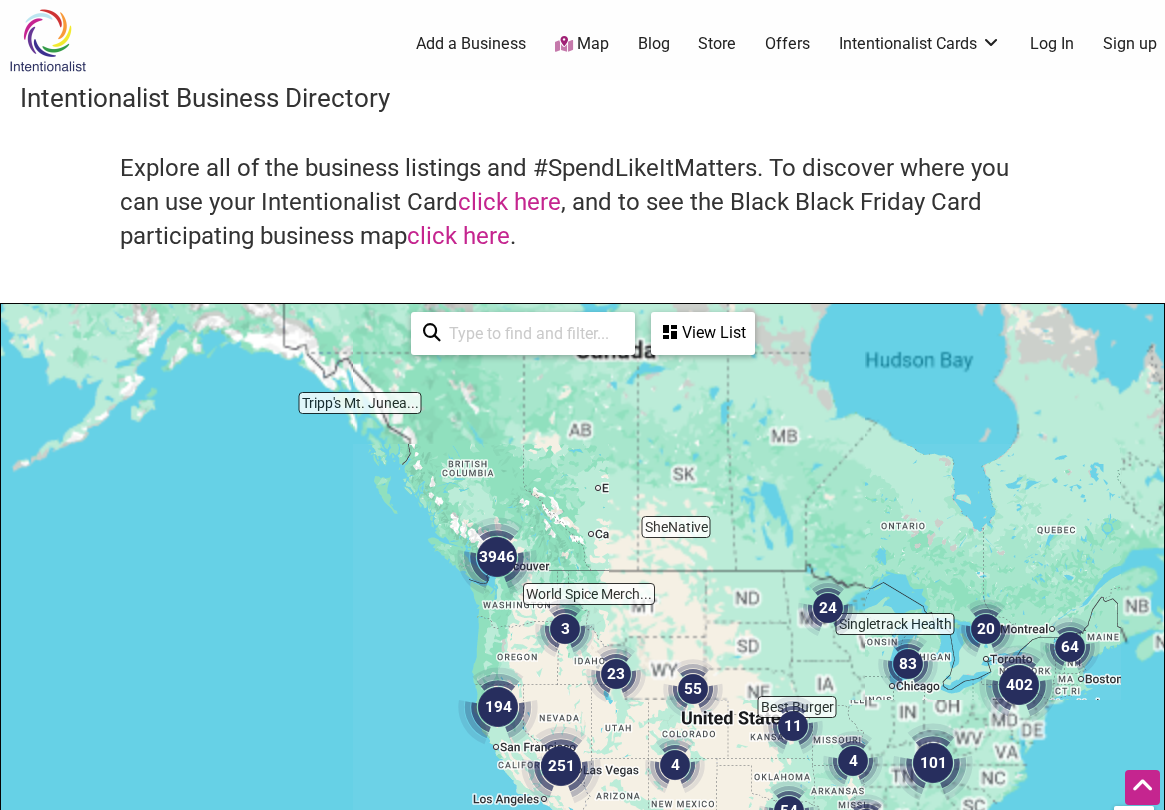 scroll, scrollTop: 500, scrollLeft: 0, axis: vertical 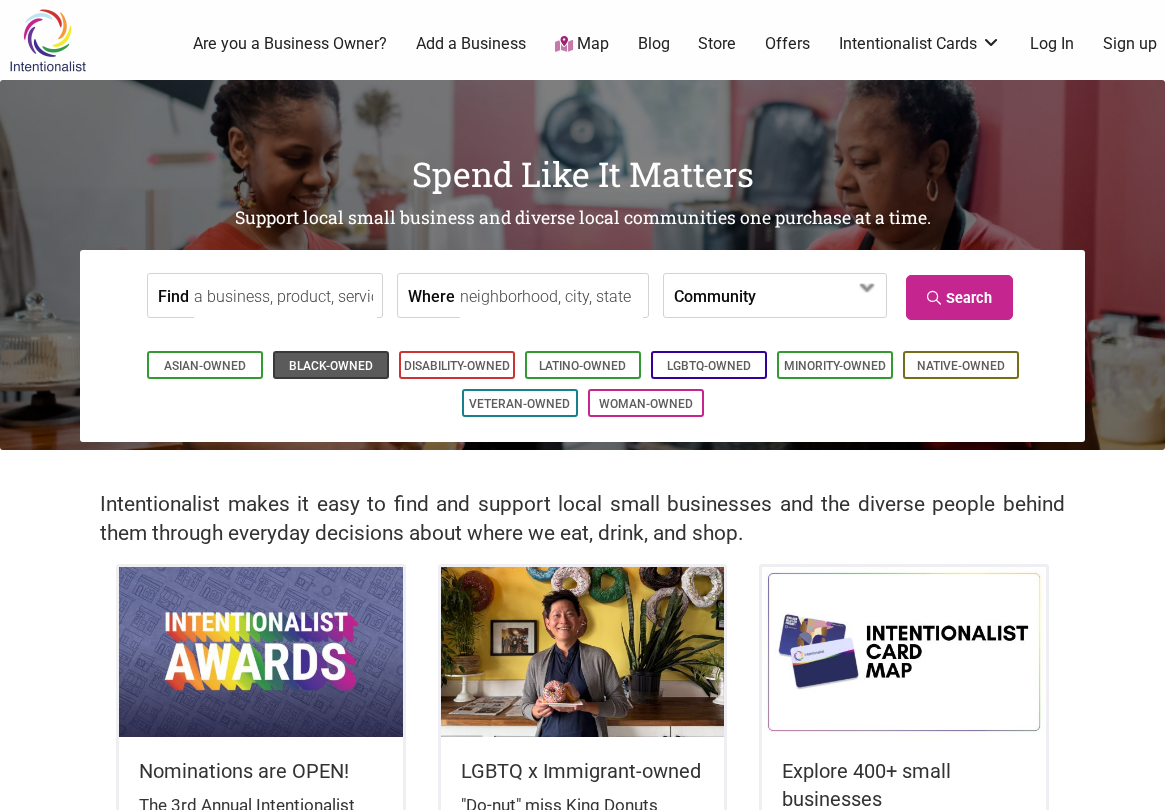 click on "Black-Owned" at bounding box center [331, 366] 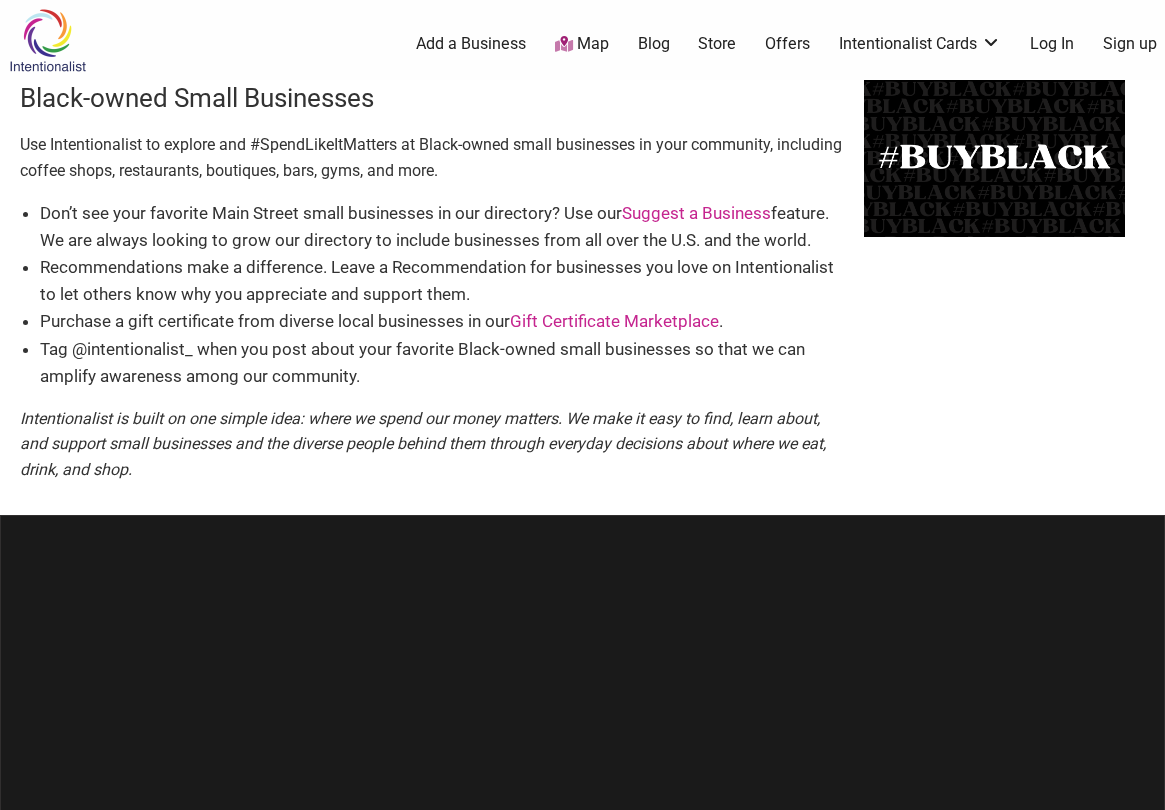 scroll, scrollTop: 0, scrollLeft: 0, axis: both 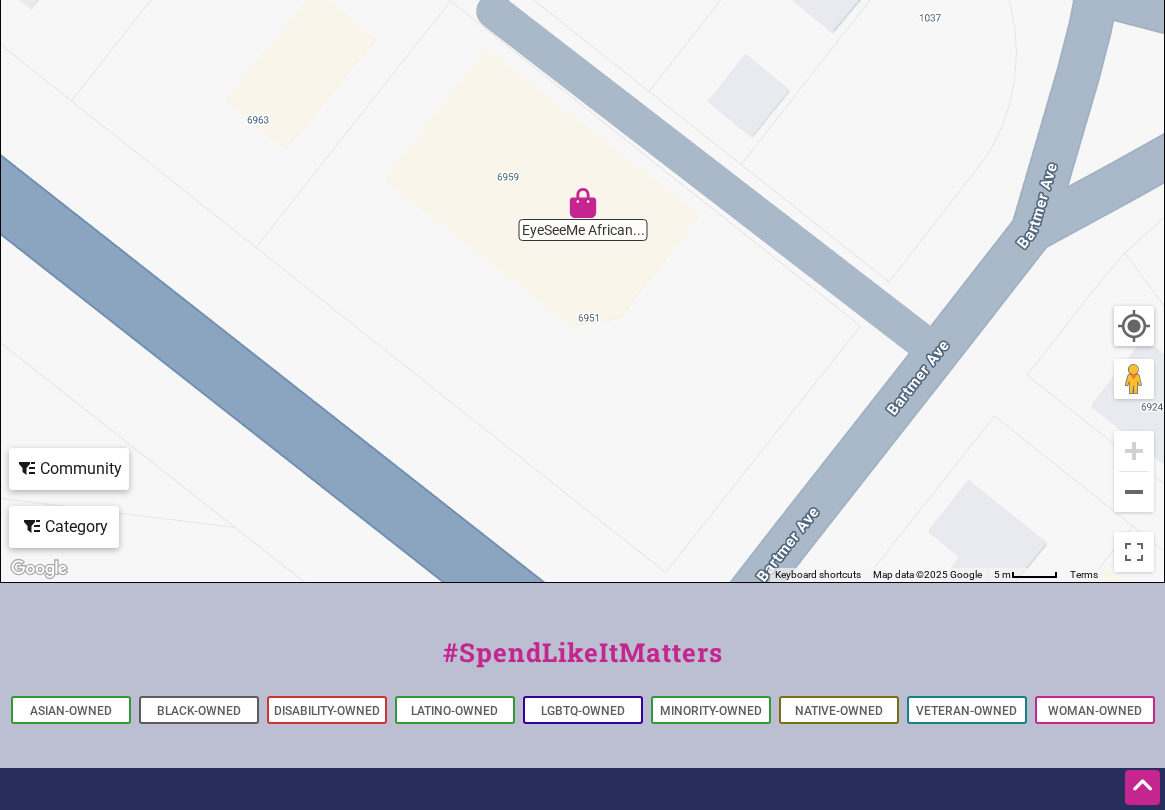 click at bounding box center [583, 203] 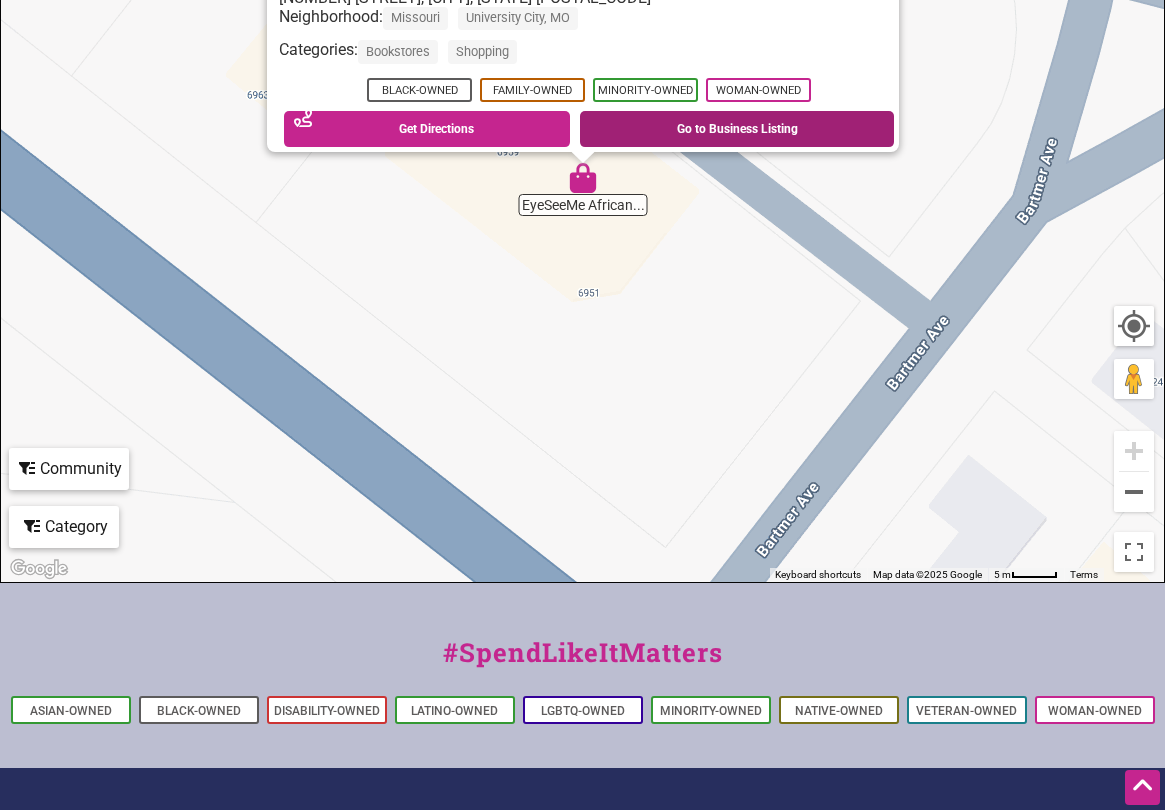 click on "Go to Business Listing" at bounding box center (737, 129) 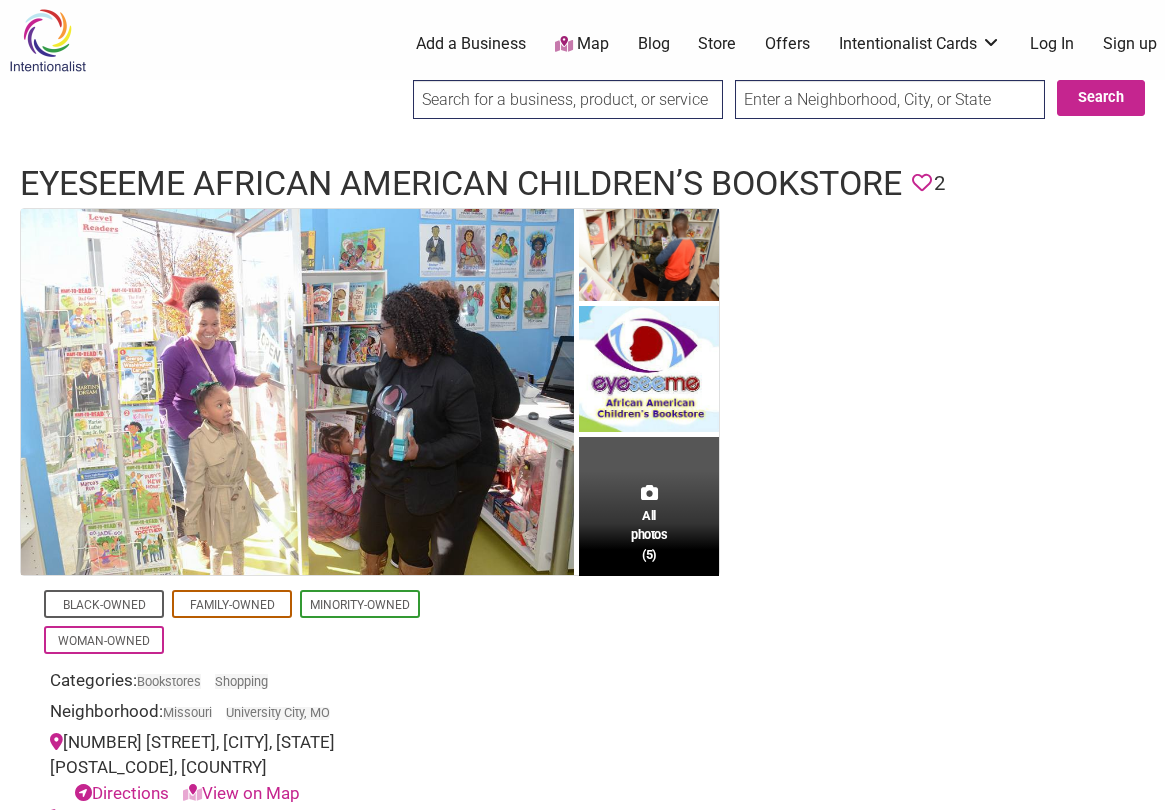 scroll, scrollTop: 0, scrollLeft: 0, axis: both 